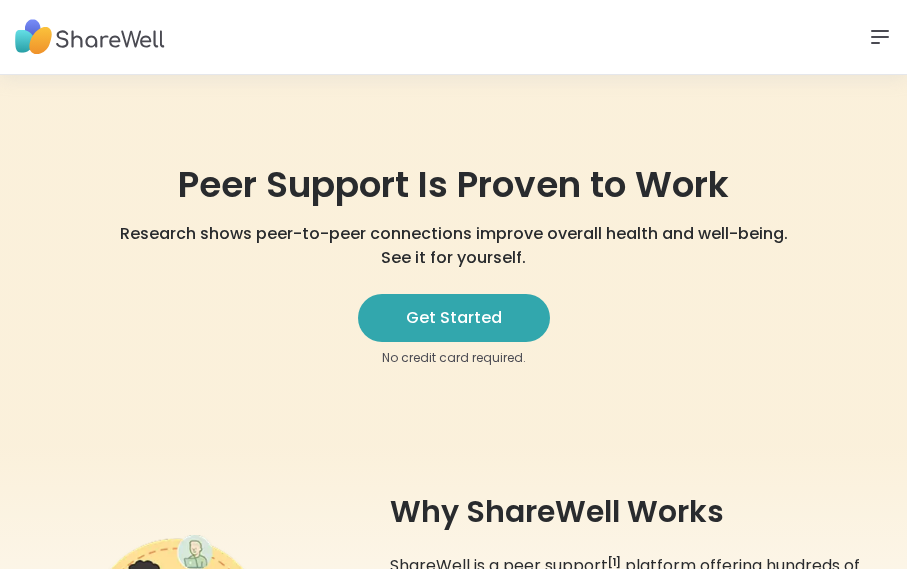 scroll, scrollTop: 0, scrollLeft: 0, axis: both 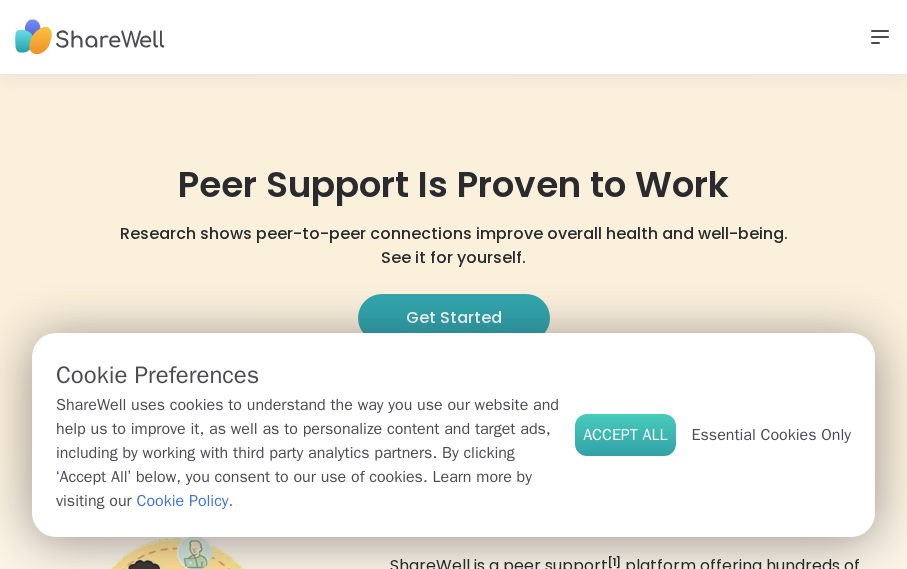 click on "Accept All" at bounding box center (625, 435) 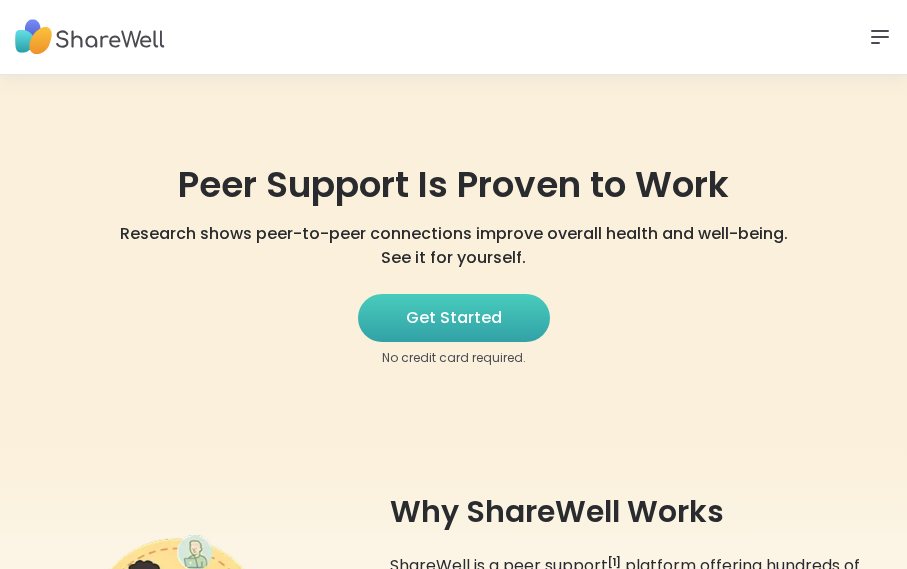 click on "Get Started" at bounding box center [454, 318] 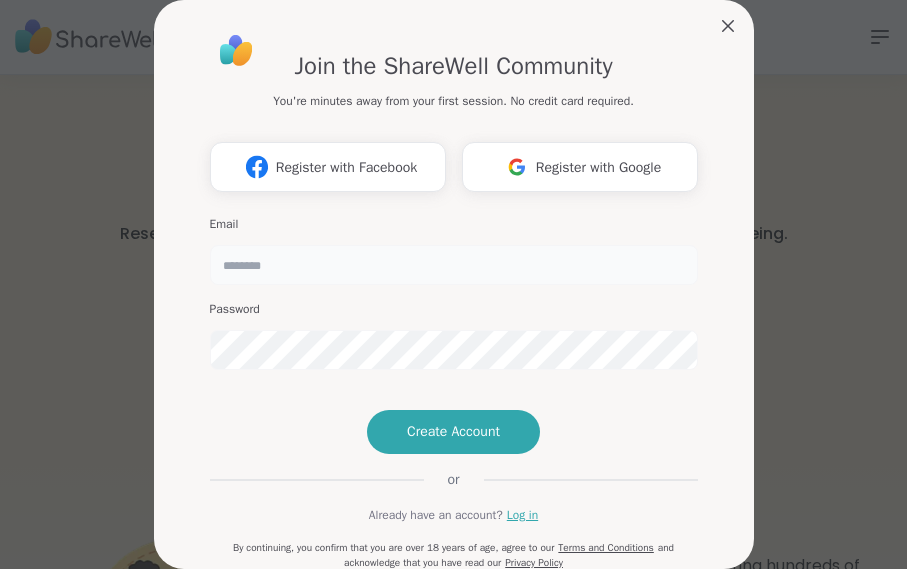 click at bounding box center [454, 265] 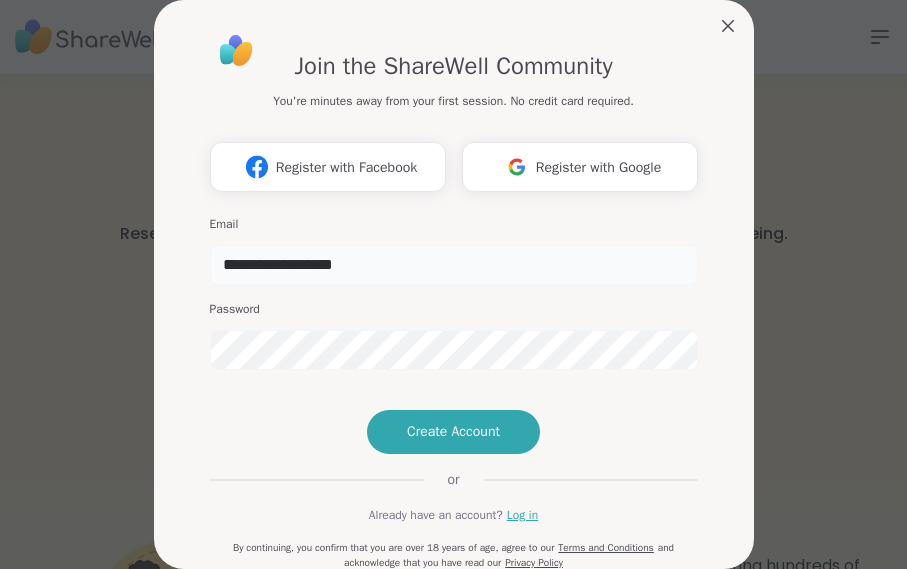 type on "**********" 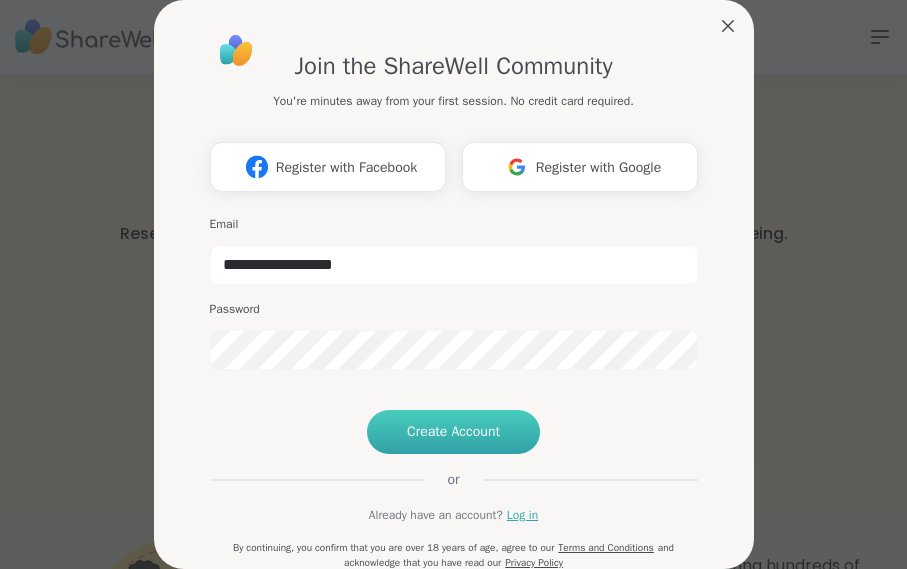 click on "Create Account" at bounding box center [453, 432] 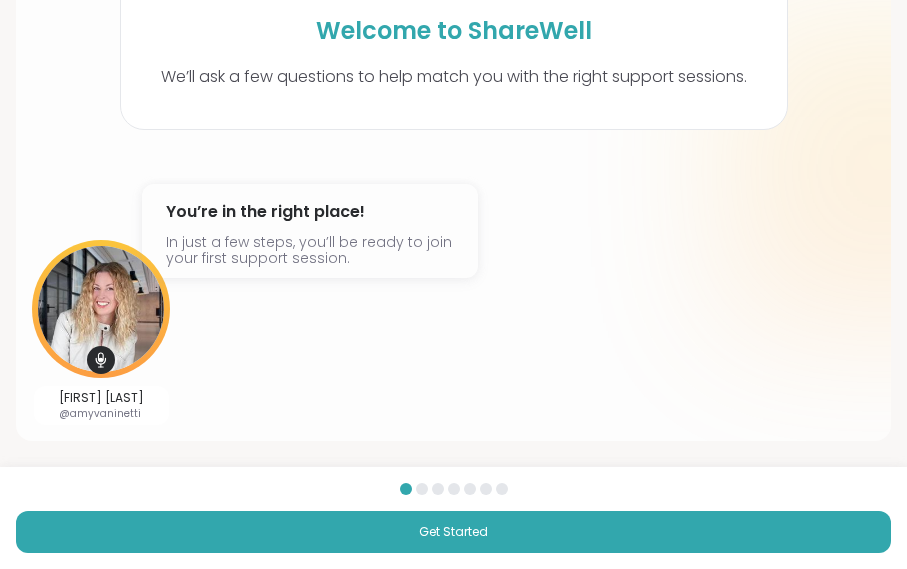 scroll, scrollTop: 138, scrollLeft: 0, axis: vertical 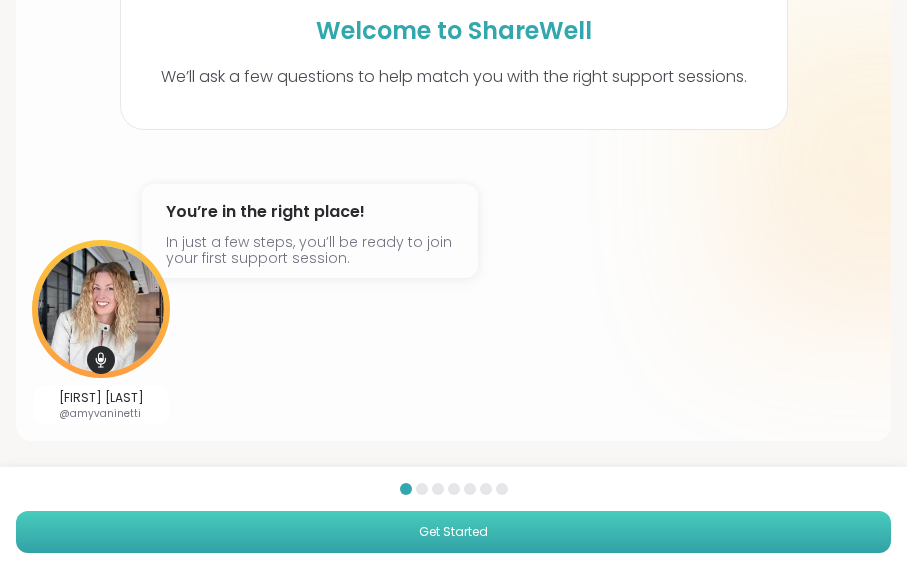 click on "Get Started" at bounding box center (453, 532) 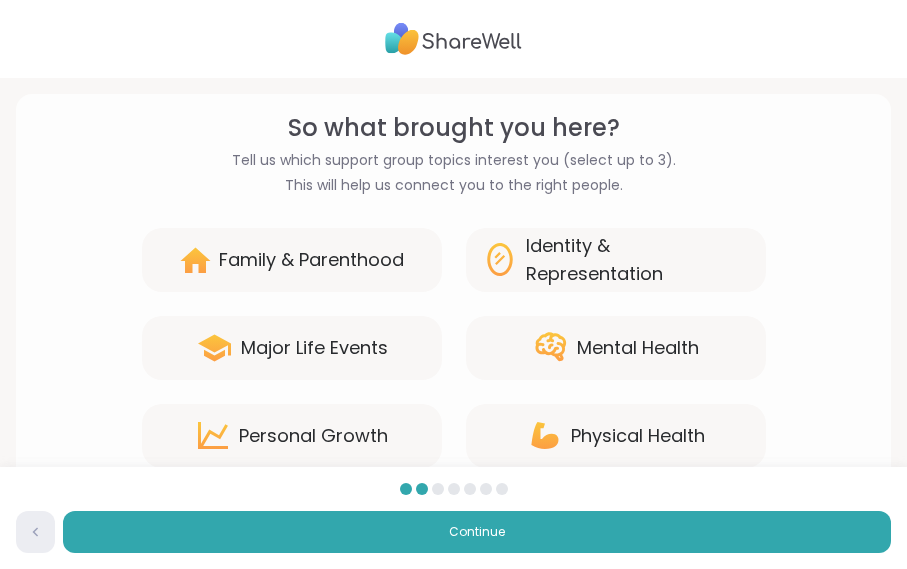 click on "Mental Health" at bounding box center [638, 348] 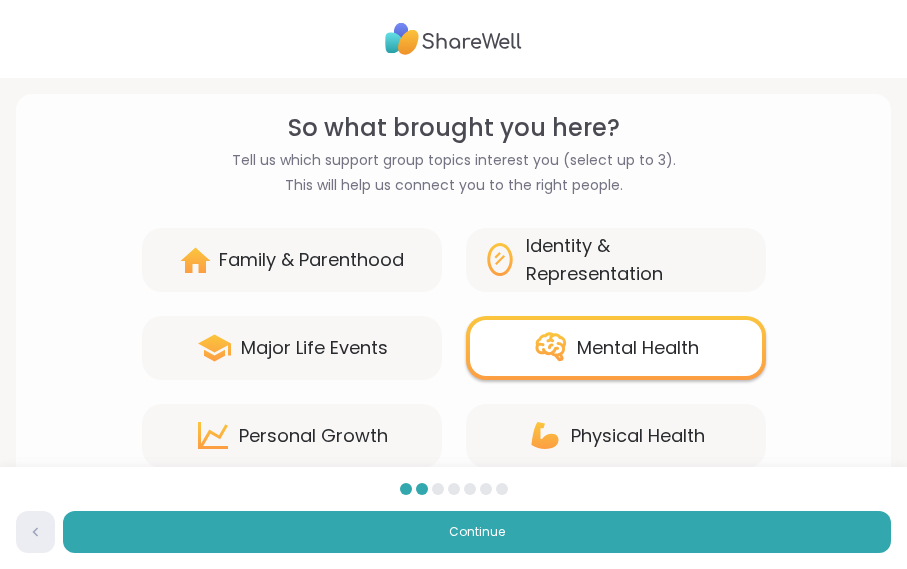 click on "Mental Health" at bounding box center [638, 348] 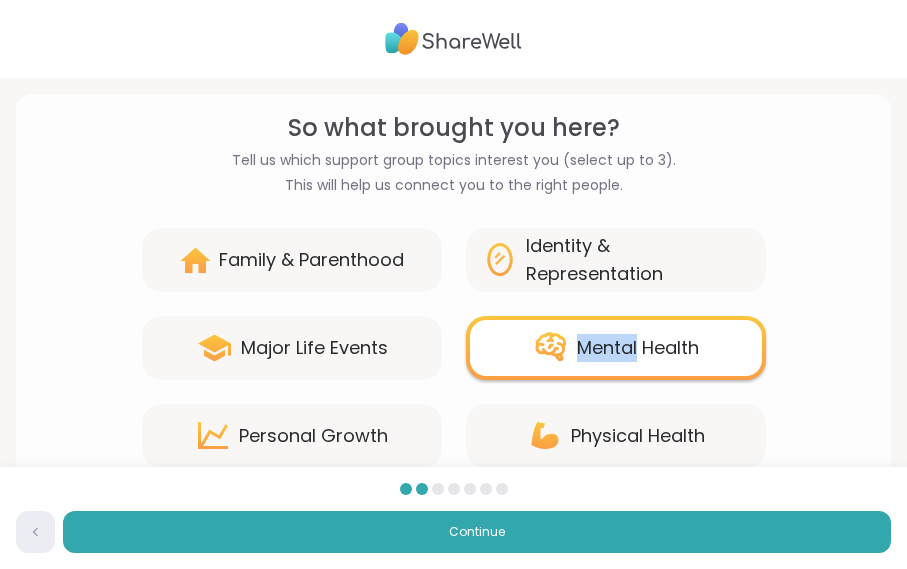click on "Mental Health" at bounding box center [638, 348] 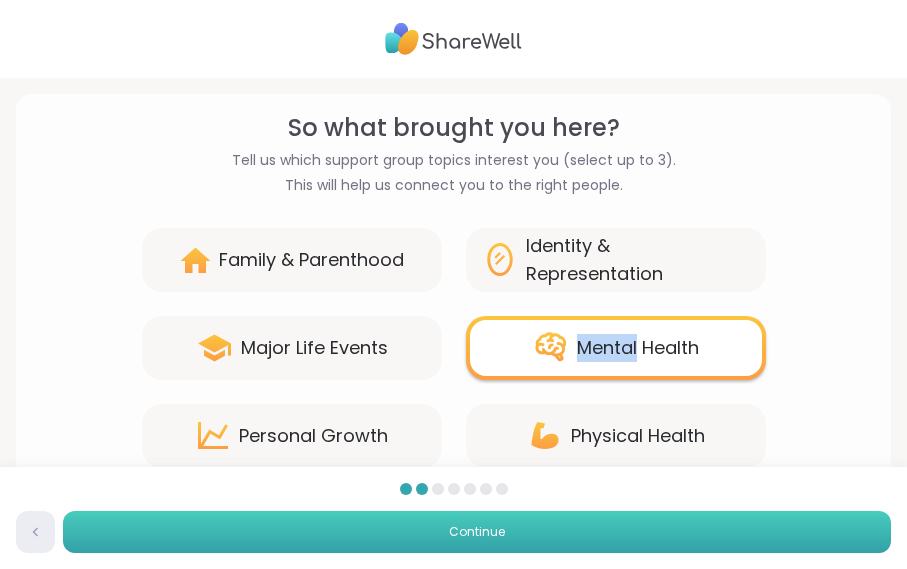 click on "Continue" at bounding box center [477, 532] 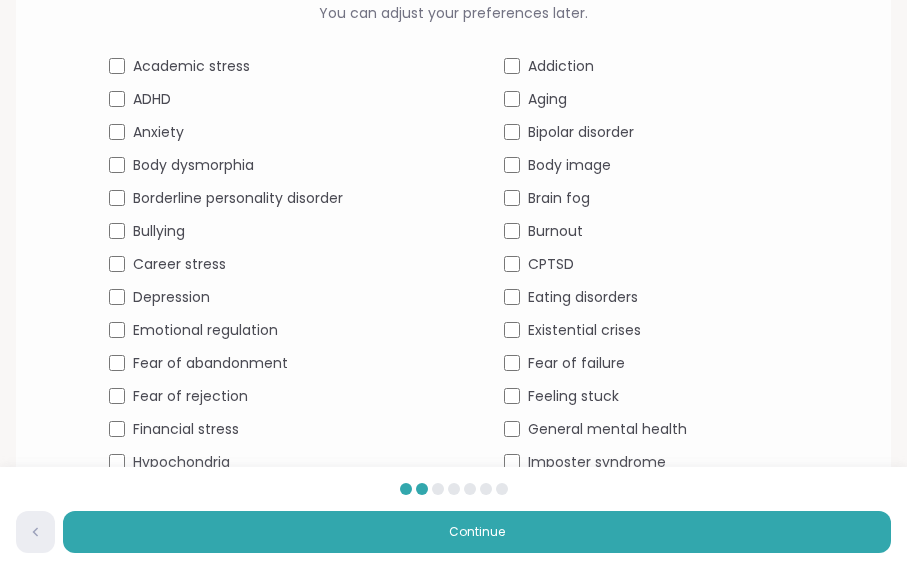 scroll, scrollTop: 172, scrollLeft: 0, axis: vertical 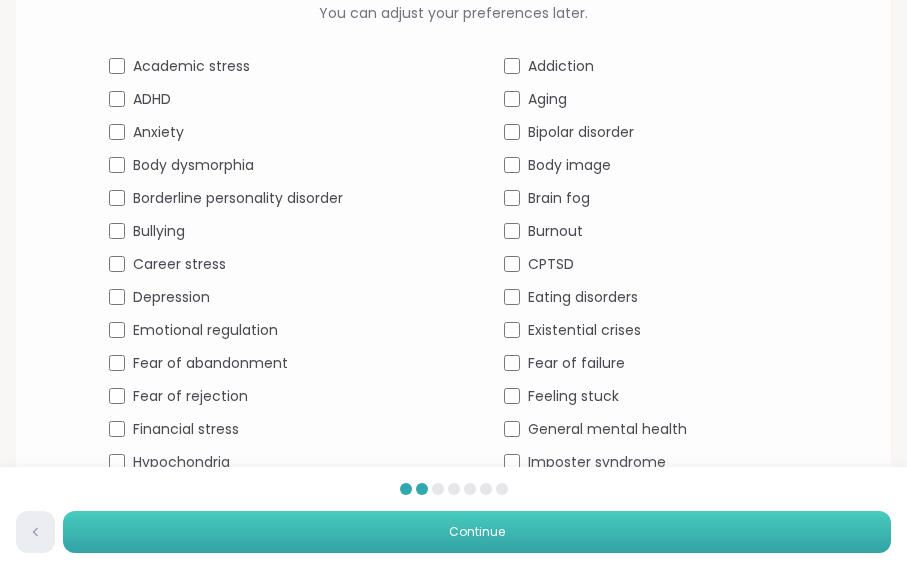 click on "Continue" at bounding box center [477, 532] 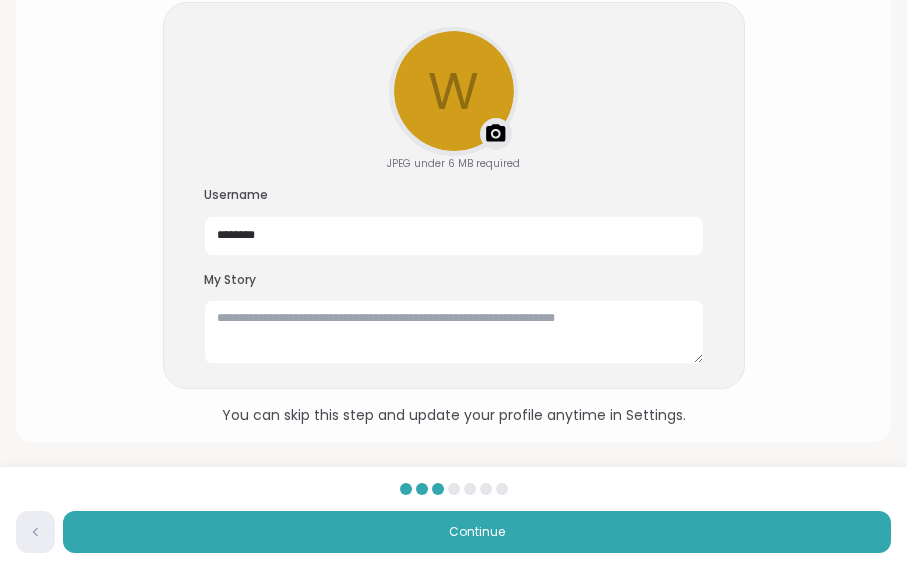 scroll, scrollTop: 181, scrollLeft: 0, axis: vertical 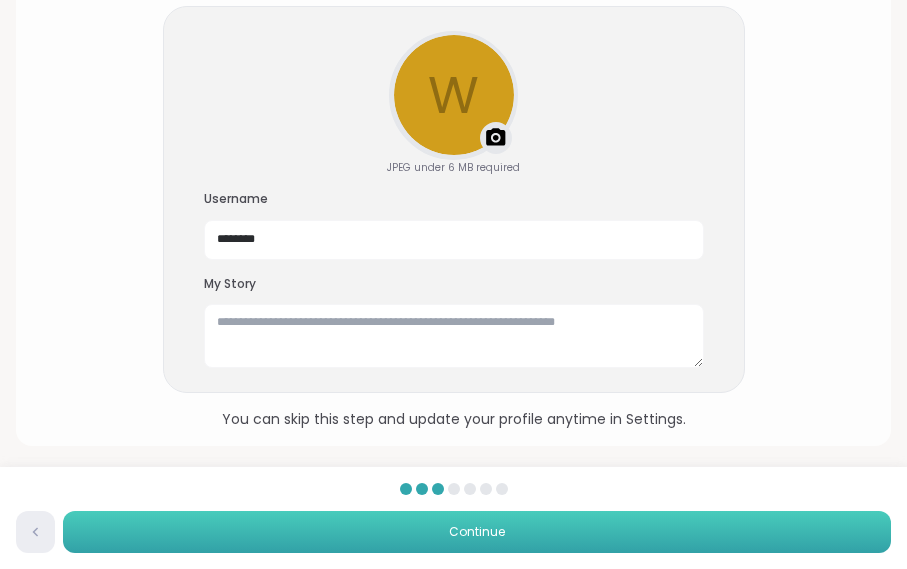 click on "Continue" at bounding box center [477, 532] 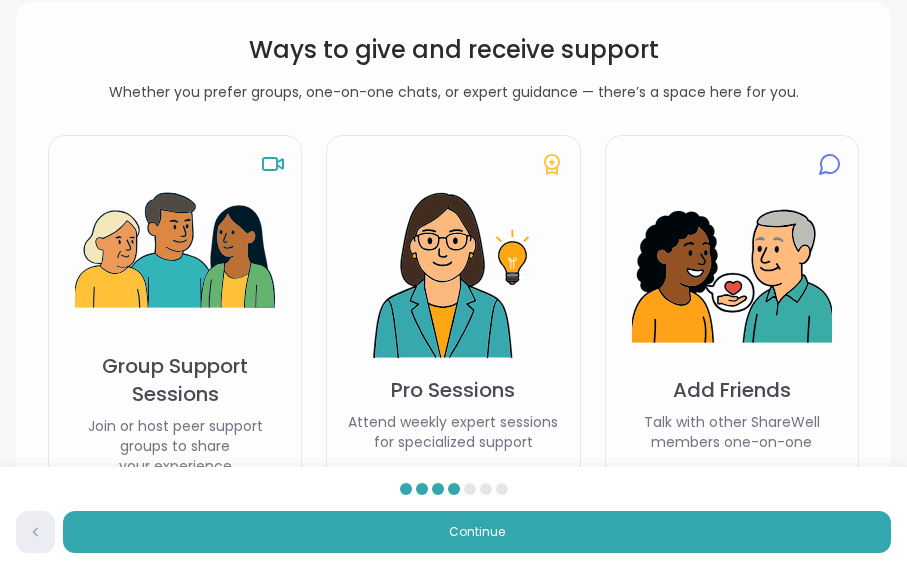 scroll, scrollTop: 86, scrollLeft: 0, axis: vertical 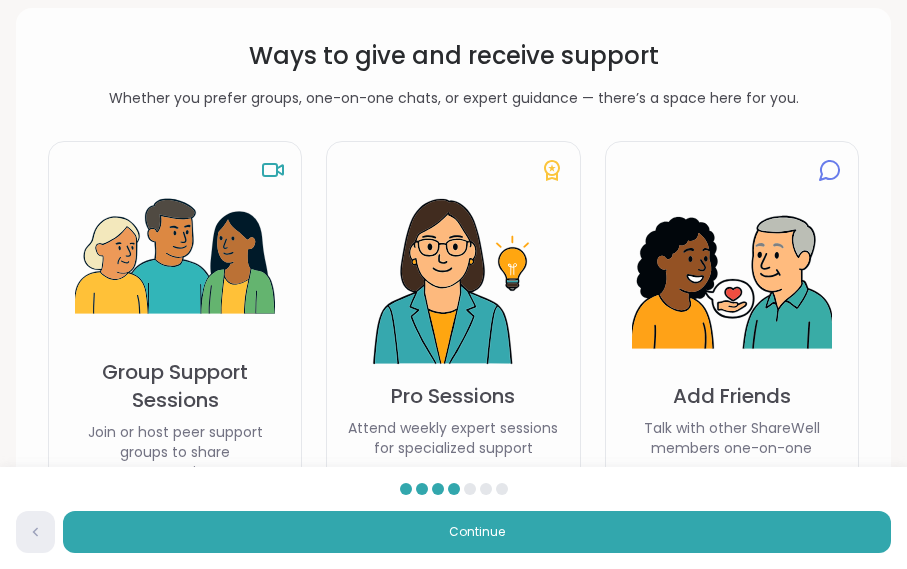 click on "Group Support Sessions" at bounding box center (175, 386) 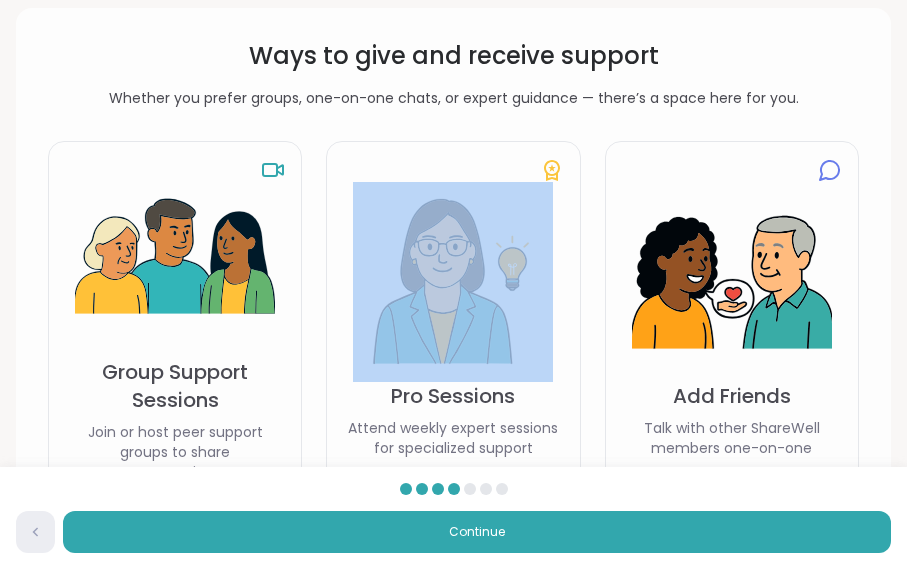click 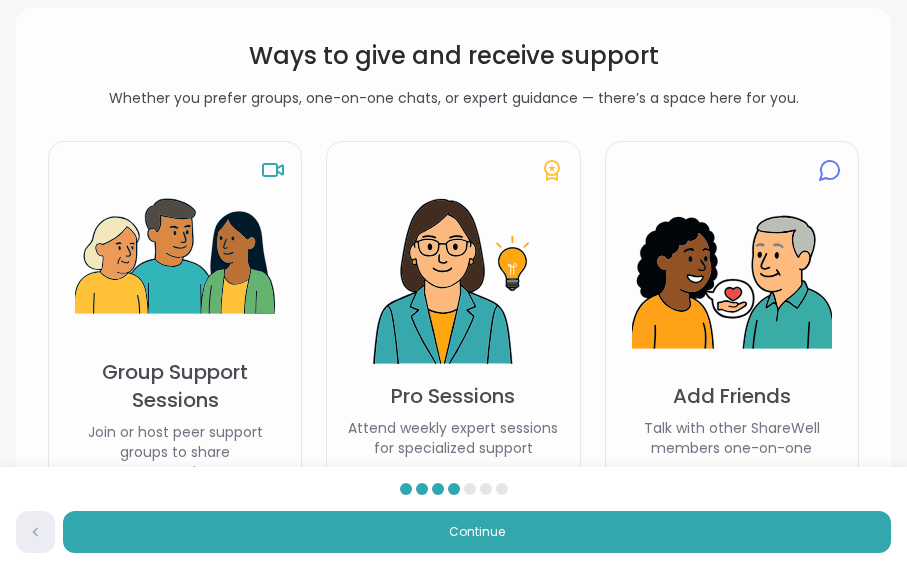 click on "Join or host peer support groups to share your experience" at bounding box center [175, 452] 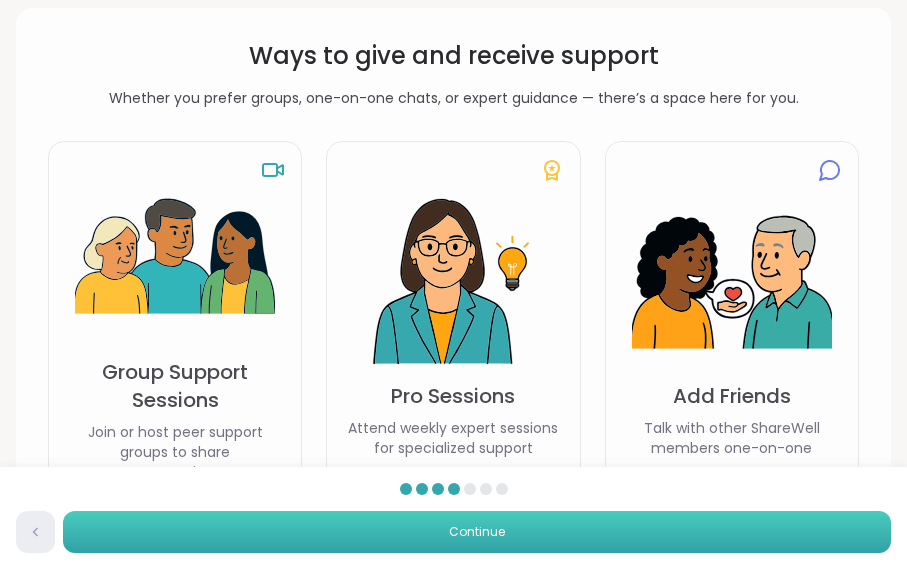 click on "Continue" at bounding box center [477, 532] 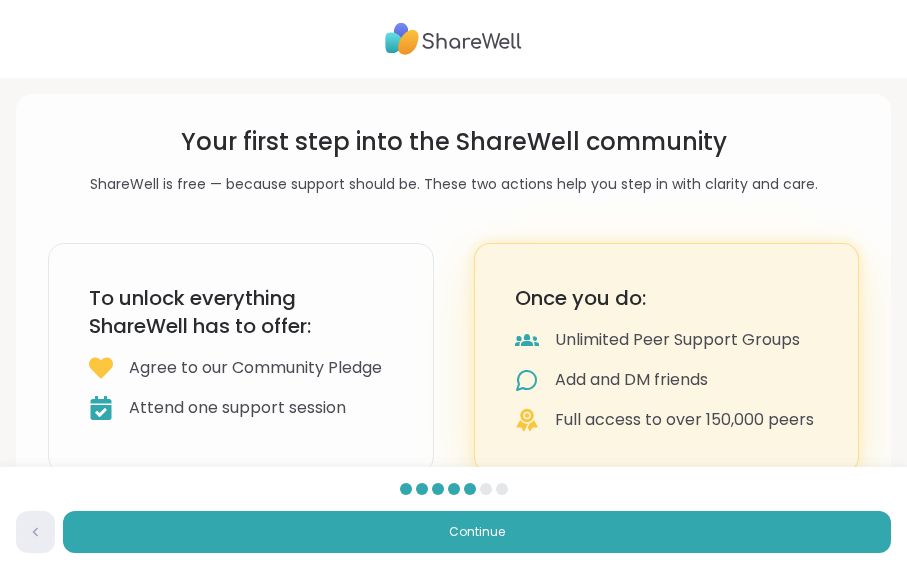 click 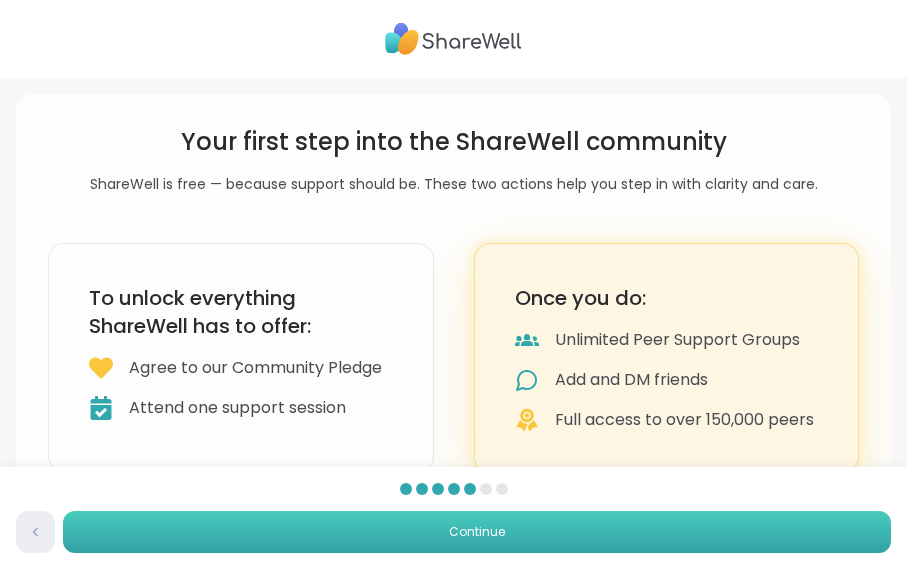 click on "Continue" at bounding box center (477, 532) 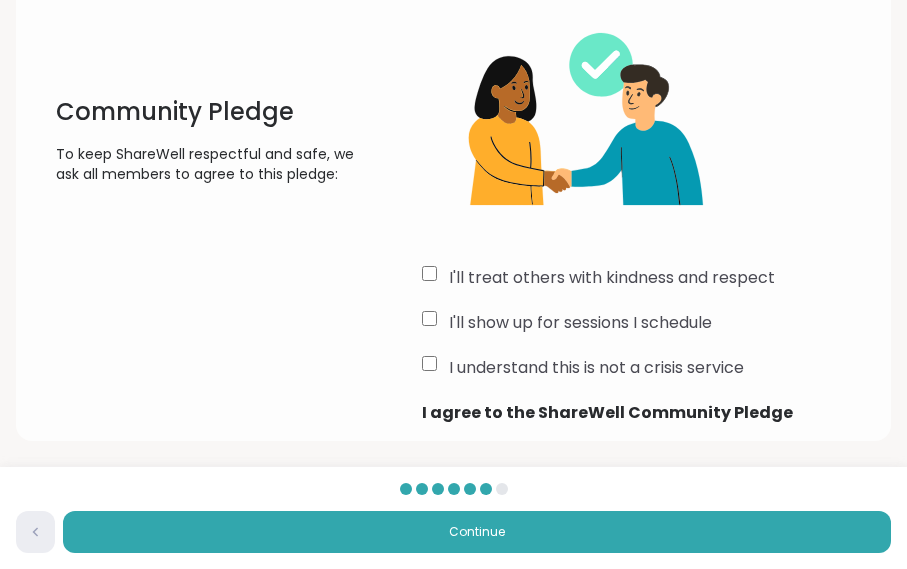 scroll, scrollTop: 110, scrollLeft: 0, axis: vertical 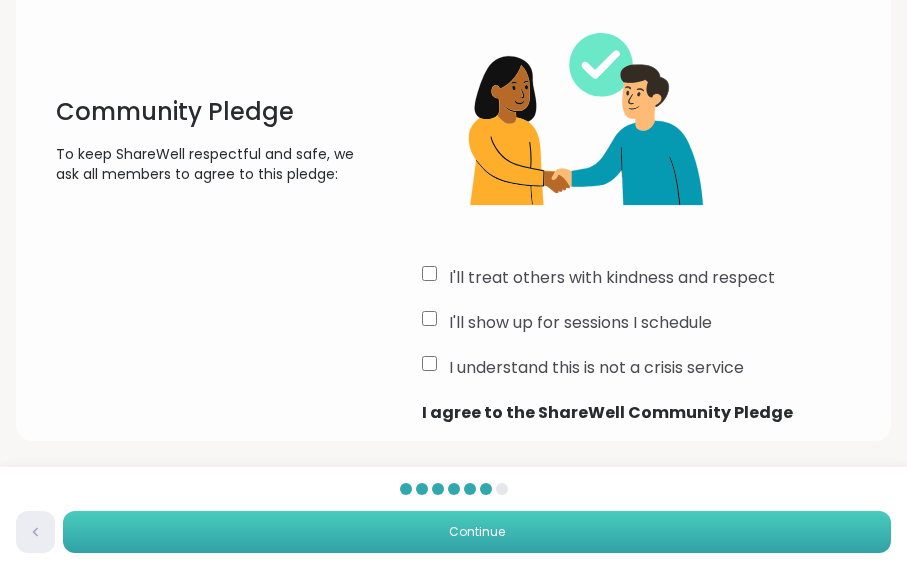 click on "Continue" at bounding box center [477, 532] 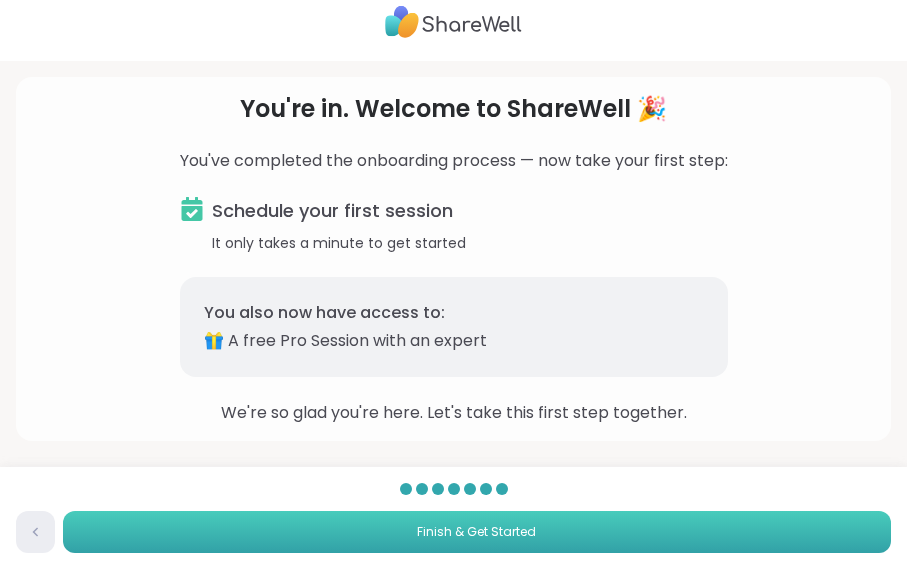 scroll, scrollTop: 0, scrollLeft: 0, axis: both 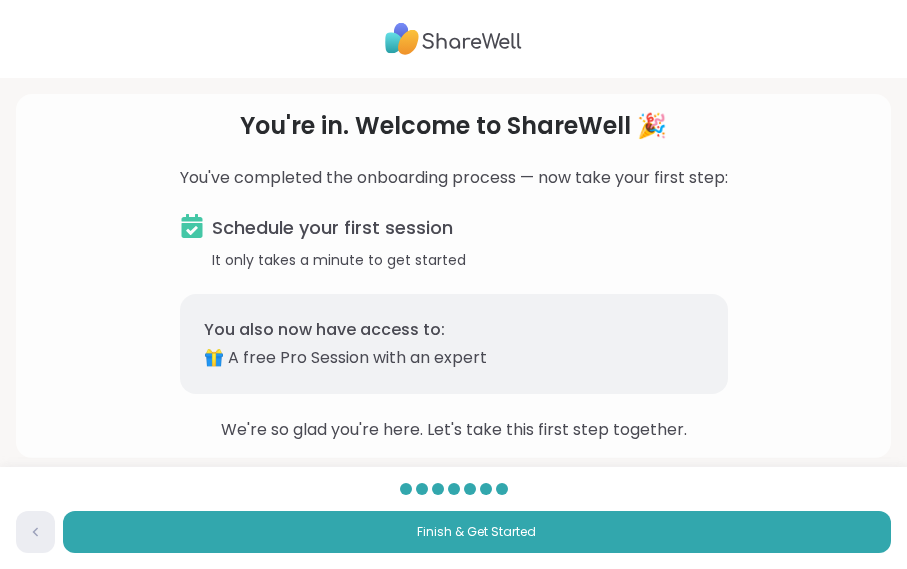 click on "Schedule your first session It only takes a minute to get started You also now have access to: 🎁 A free Pro Session with an expert" at bounding box center (454, 304) 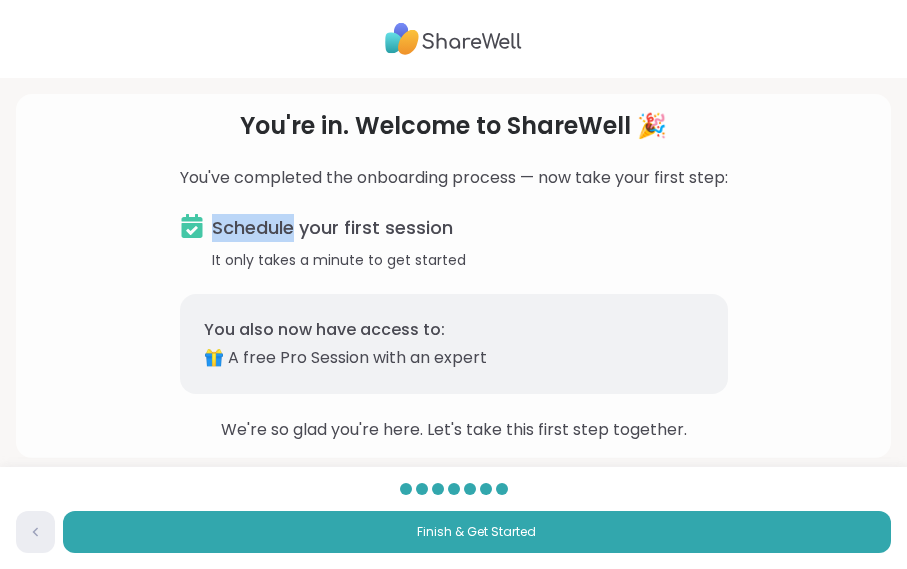 click 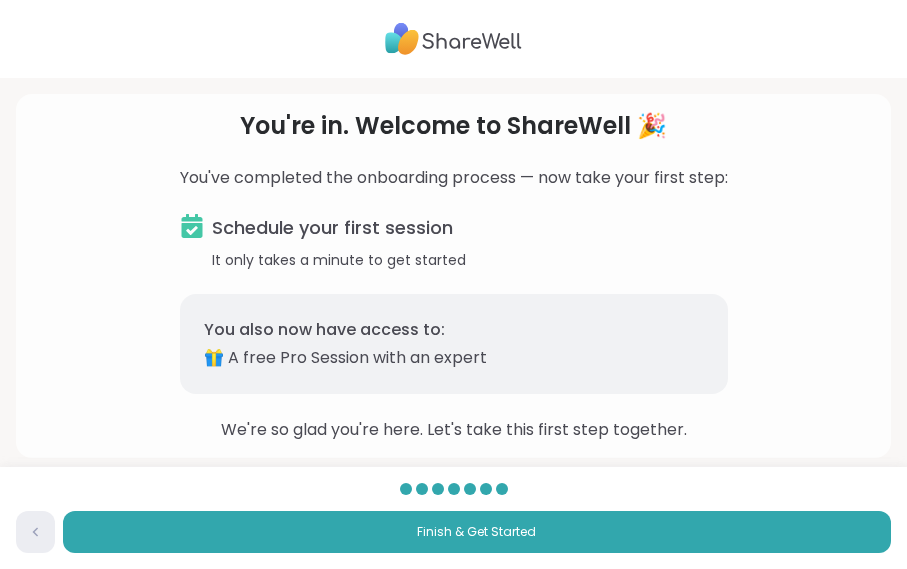 click on "🎁 A free Pro Session with an expert" at bounding box center [454, 358] 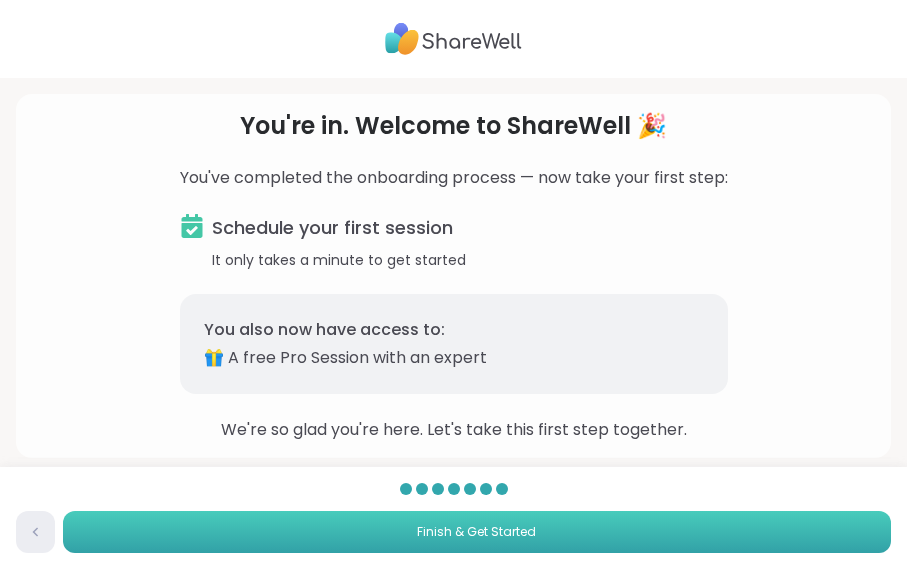 click on "Finish & Get Started" at bounding box center [476, 532] 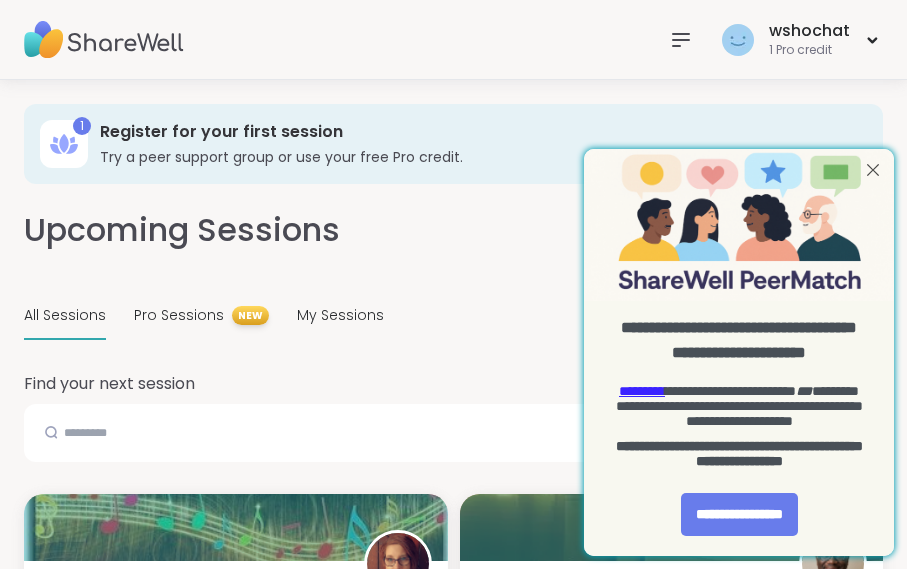 scroll, scrollTop: 0, scrollLeft: 0, axis: both 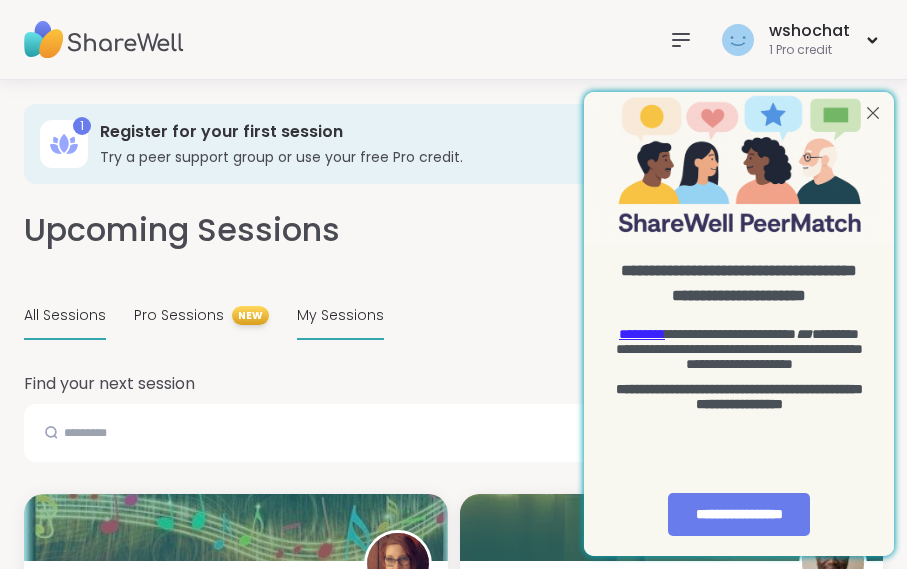 click on "My Sessions" at bounding box center [340, 315] 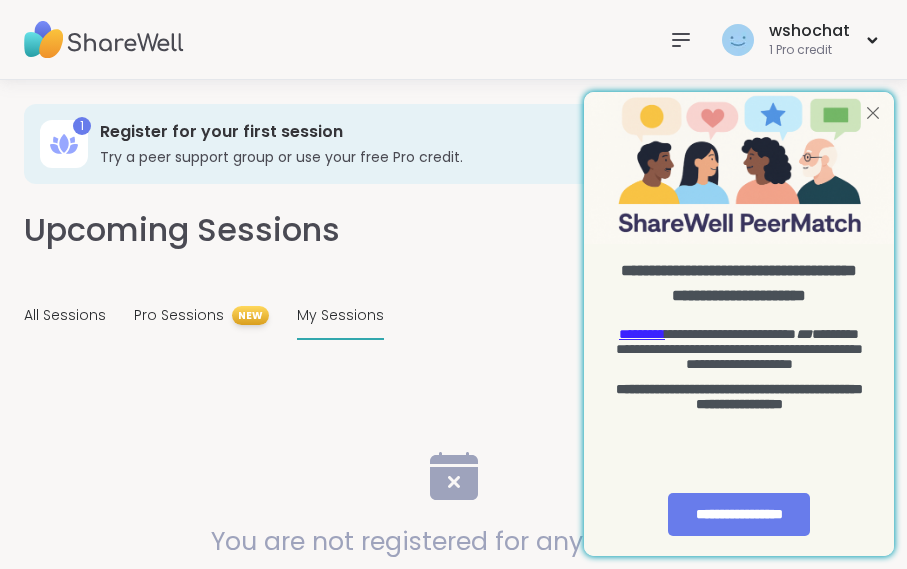 click at bounding box center [873, 113] 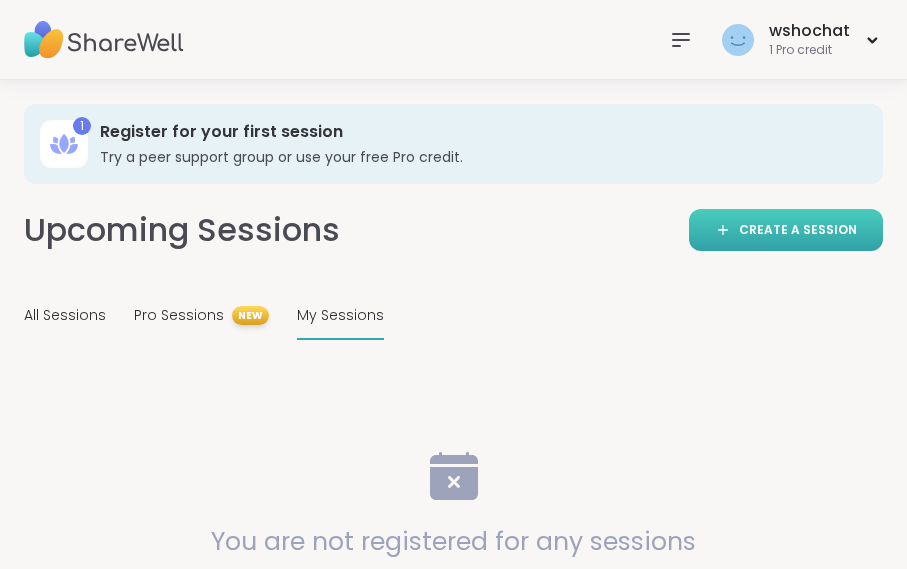 click on "CREATE A SESSION" at bounding box center [798, 230] 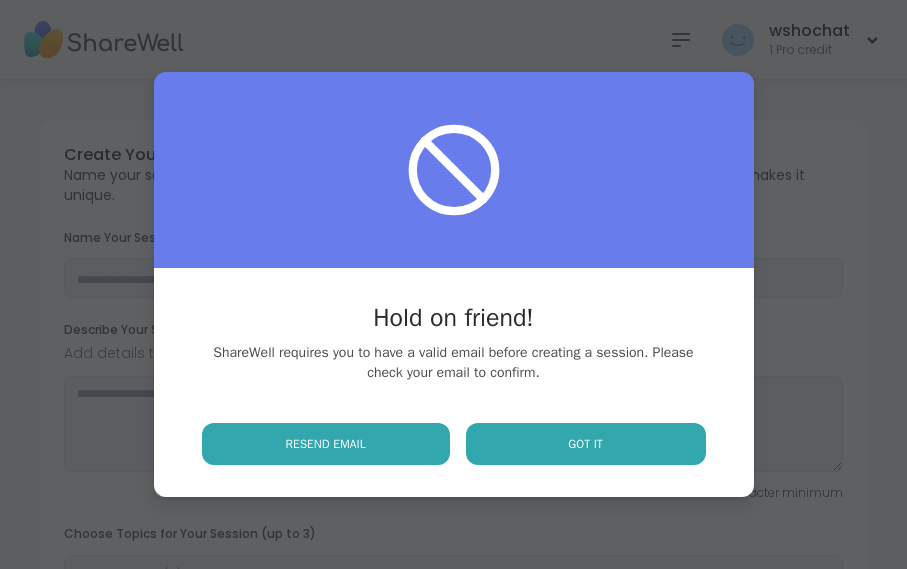 click on "Hold on friend! ShareWell requires you to have a valid email before creating a session. Please check your email to confirm. Resend email Got It" at bounding box center (453, 284) 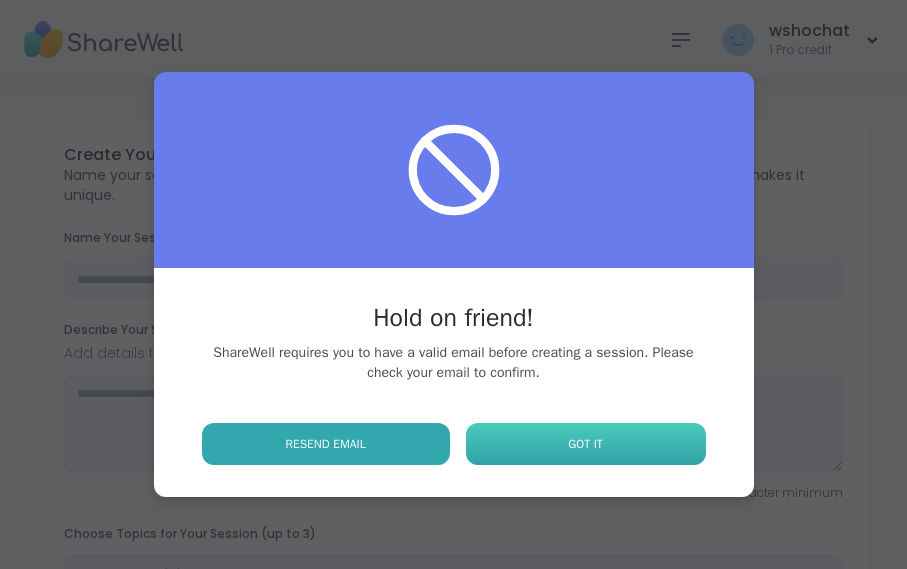 click on "Got It" at bounding box center (586, 444) 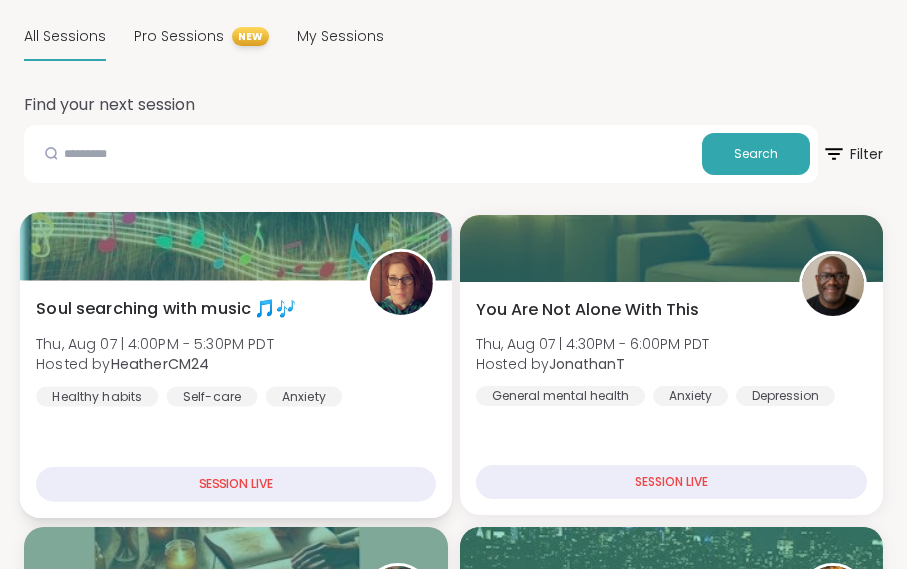 scroll, scrollTop: 278, scrollLeft: 0, axis: vertical 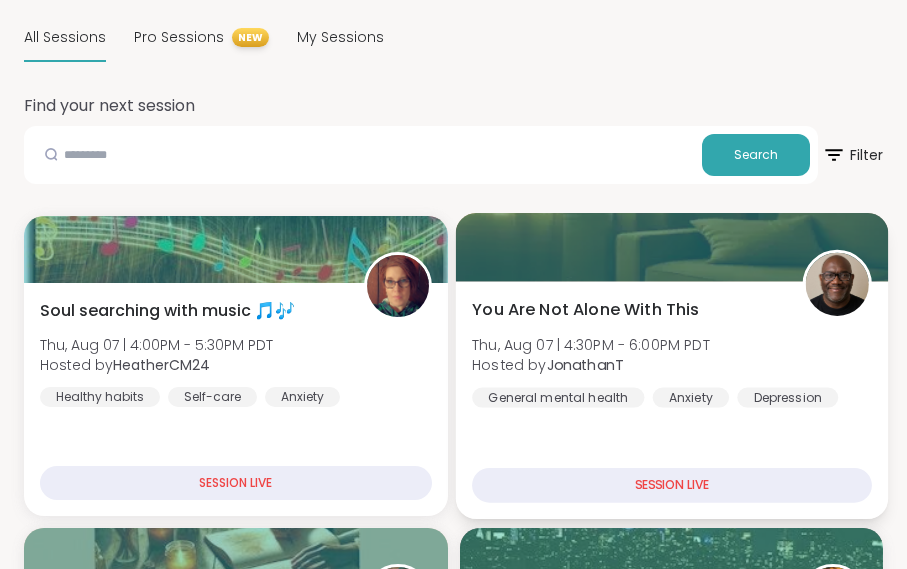 click on "Depression" at bounding box center [787, 397] 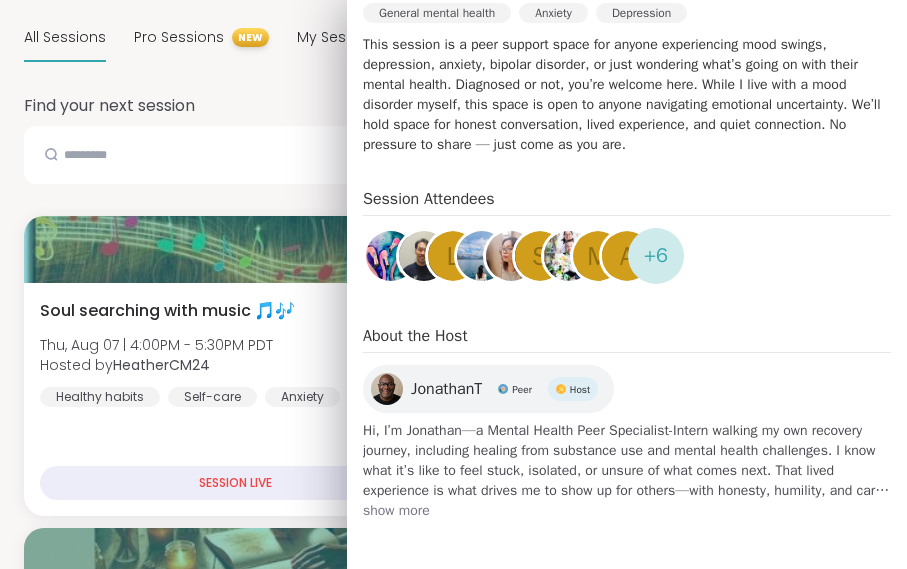scroll, scrollTop: 460, scrollLeft: 0, axis: vertical 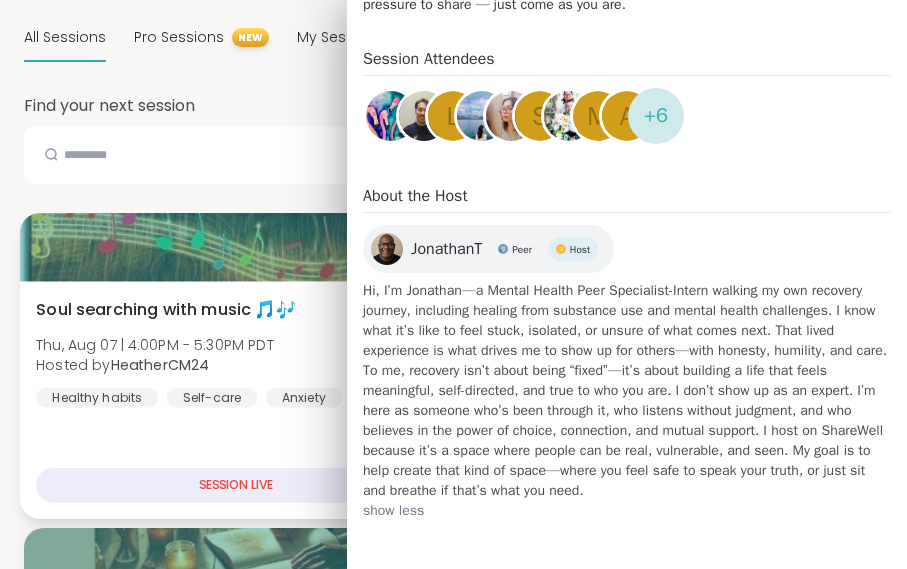 click on "SESSION LIVE" at bounding box center (235, 485) 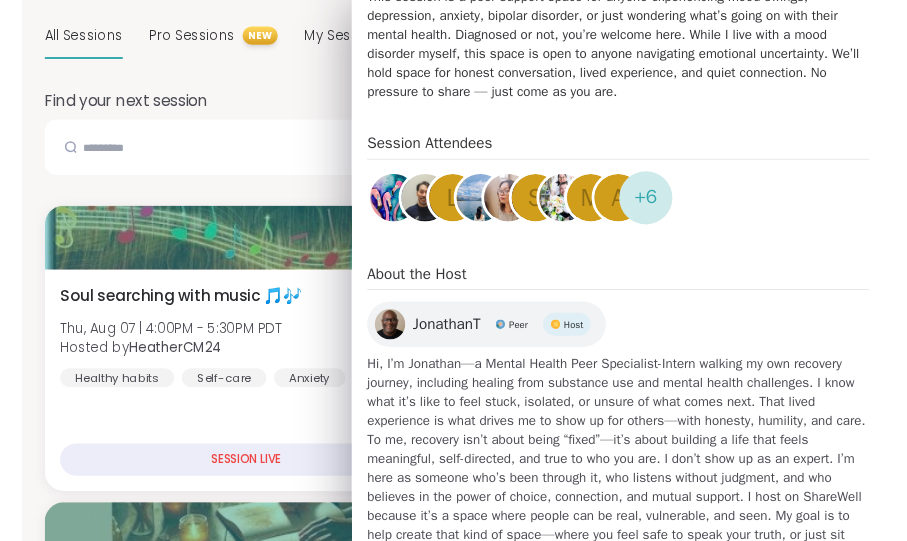 scroll, scrollTop: 523, scrollLeft: 0, axis: vertical 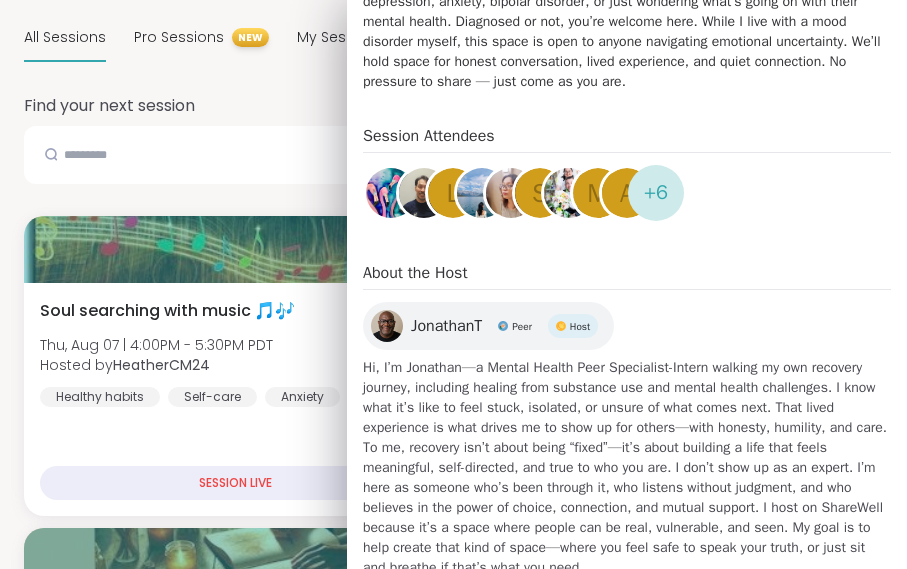 click at bounding box center [511, 193] 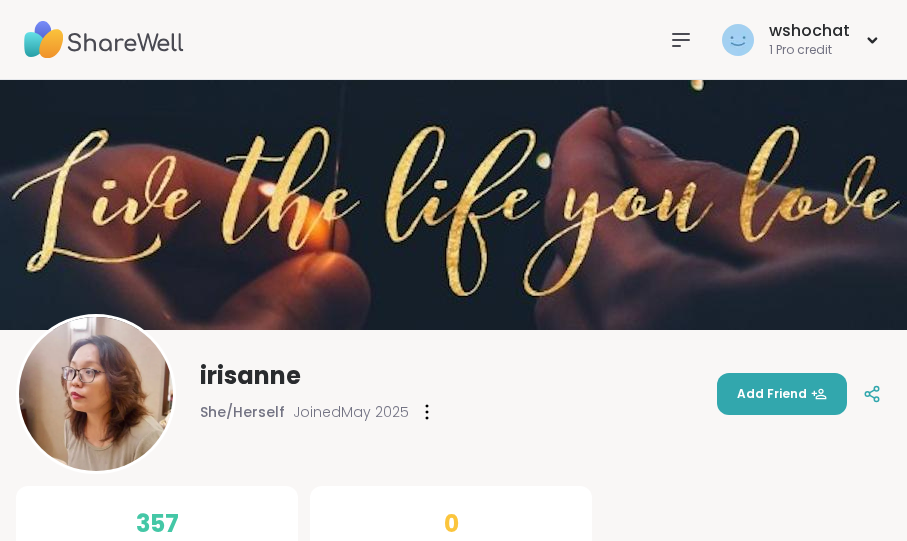 scroll, scrollTop: 0, scrollLeft: 0, axis: both 